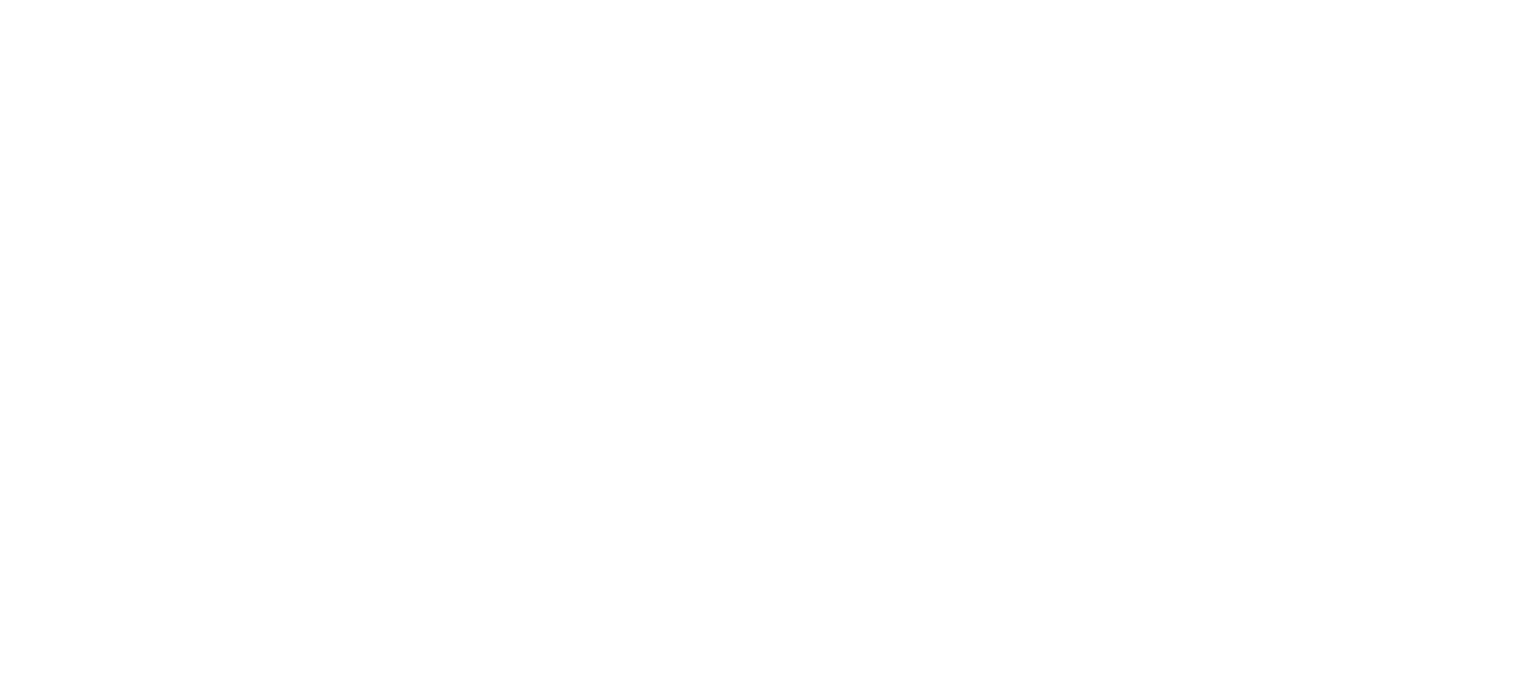 scroll, scrollTop: 0, scrollLeft: 0, axis: both 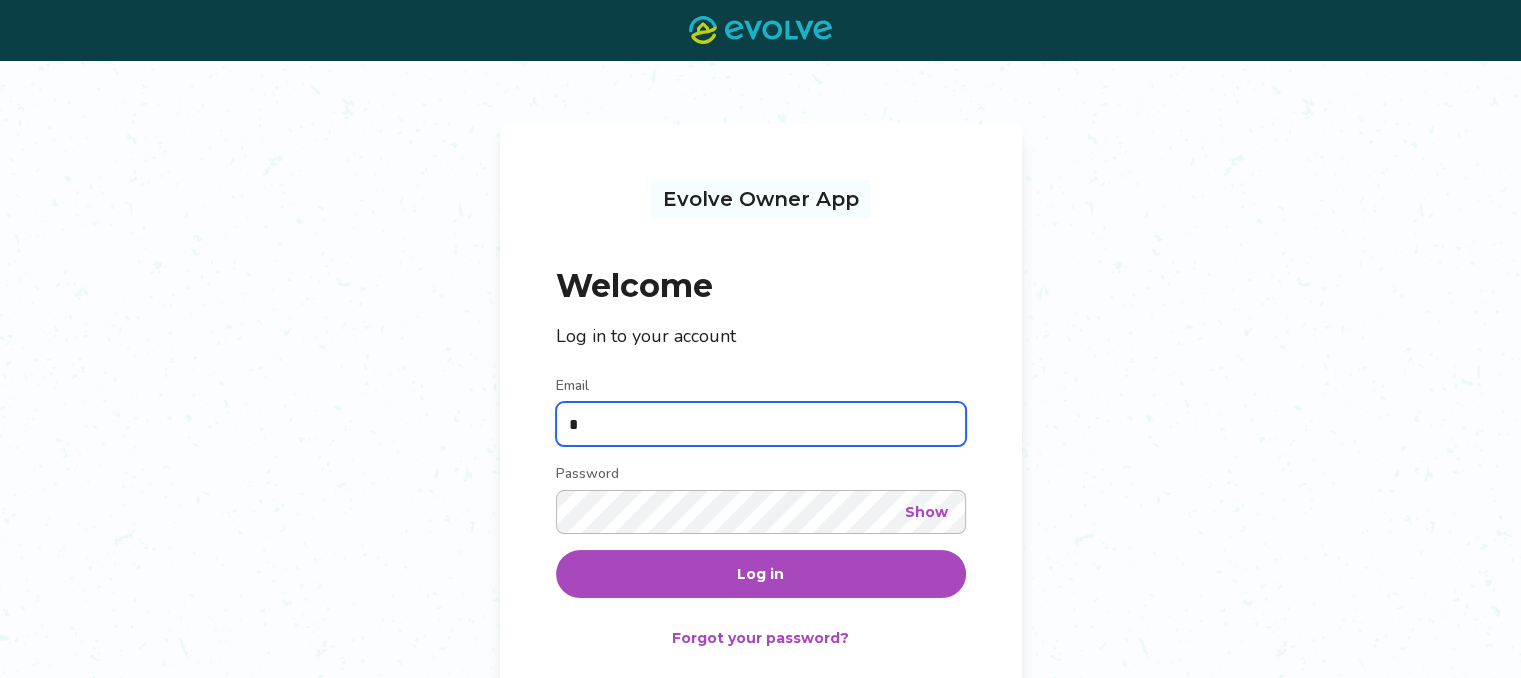type on "**********" 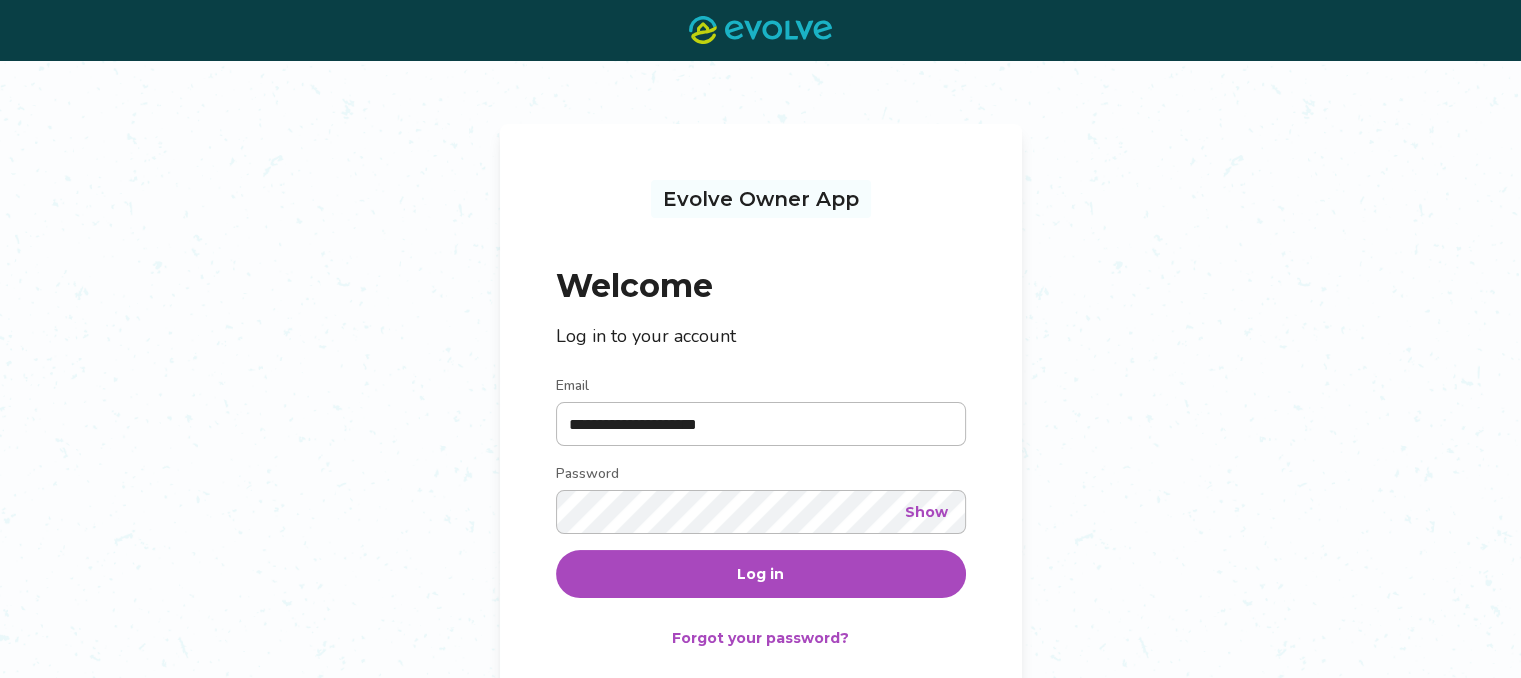 click on "Log in" at bounding box center (760, 574) 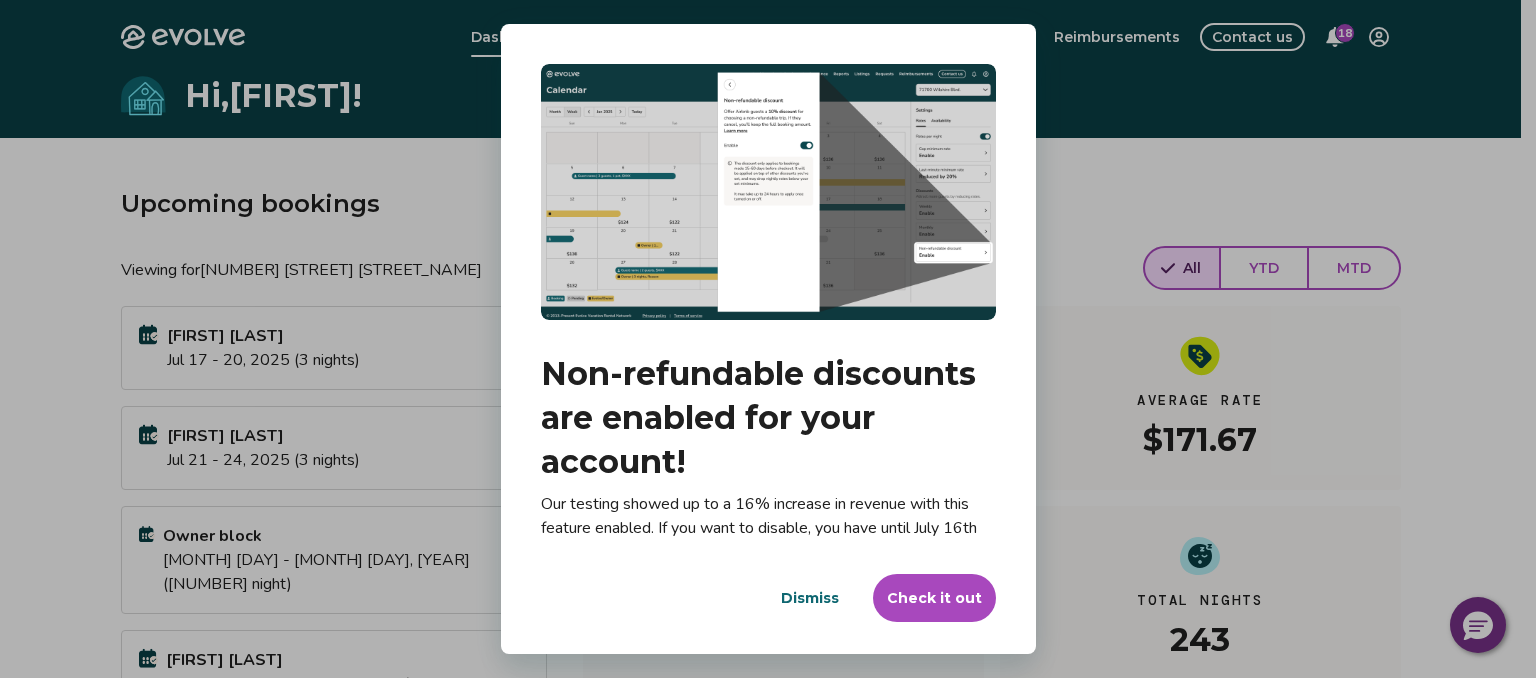 click on "Dismiss" at bounding box center (810, 598) 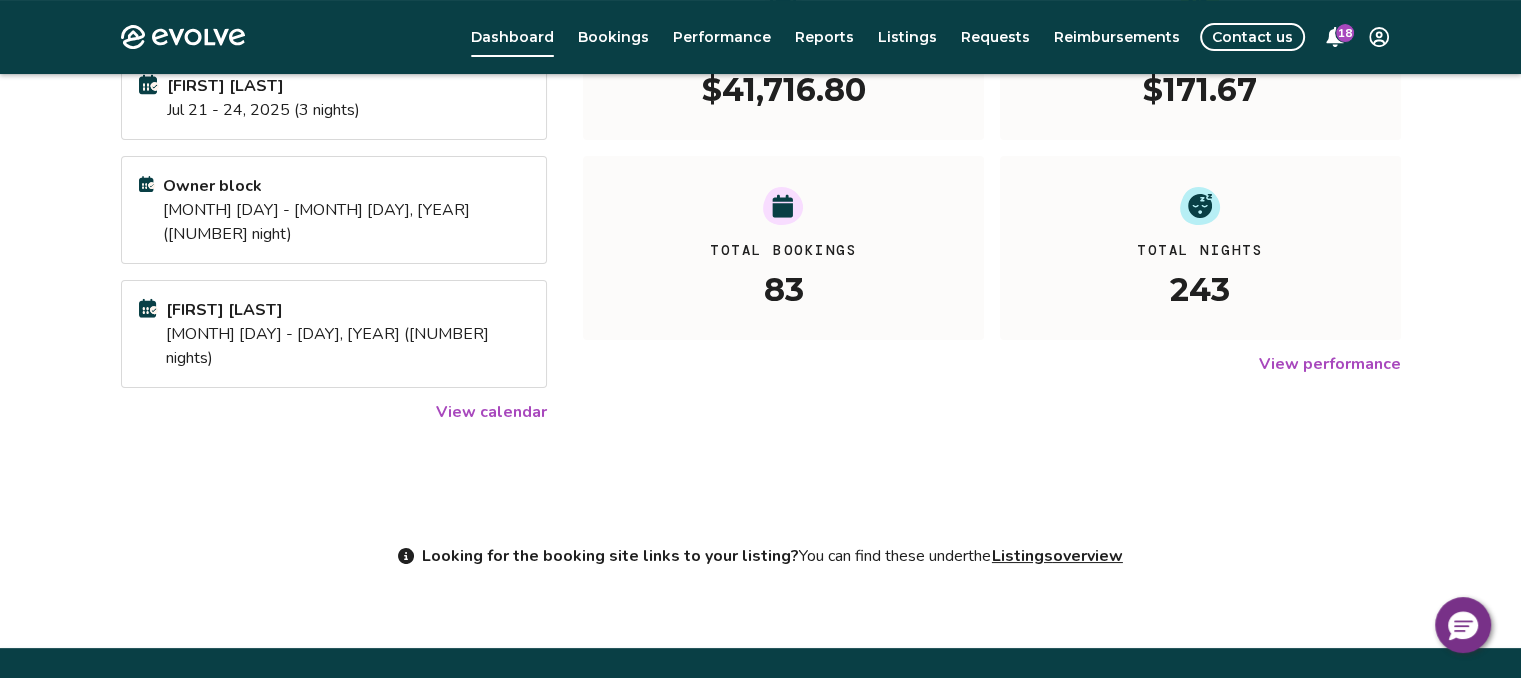 scroll, scrollTop: 356, scrollLeft: 0, axis: vertical 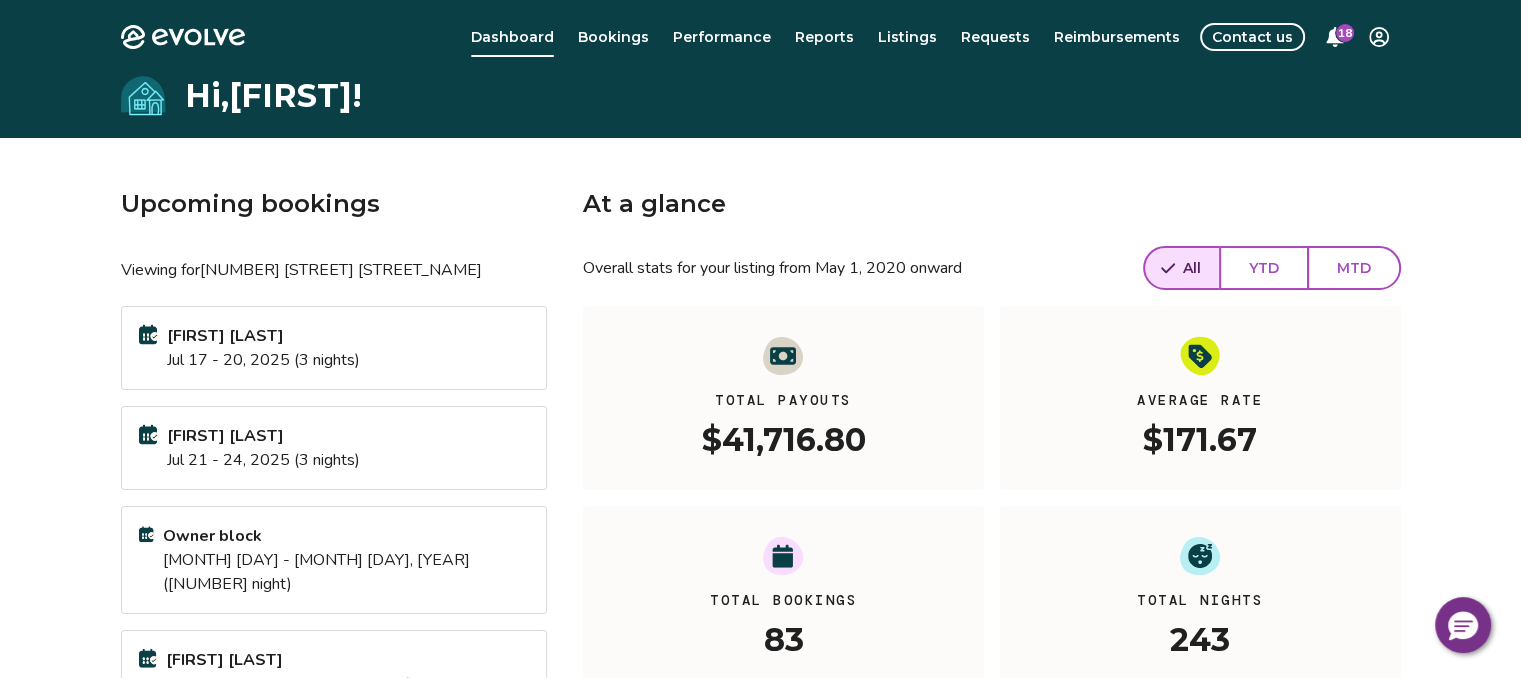 drag, startPoint x: 555, startPoint y: 657, endPoint x: 968, endPoint y: 569, distance: 422.27124 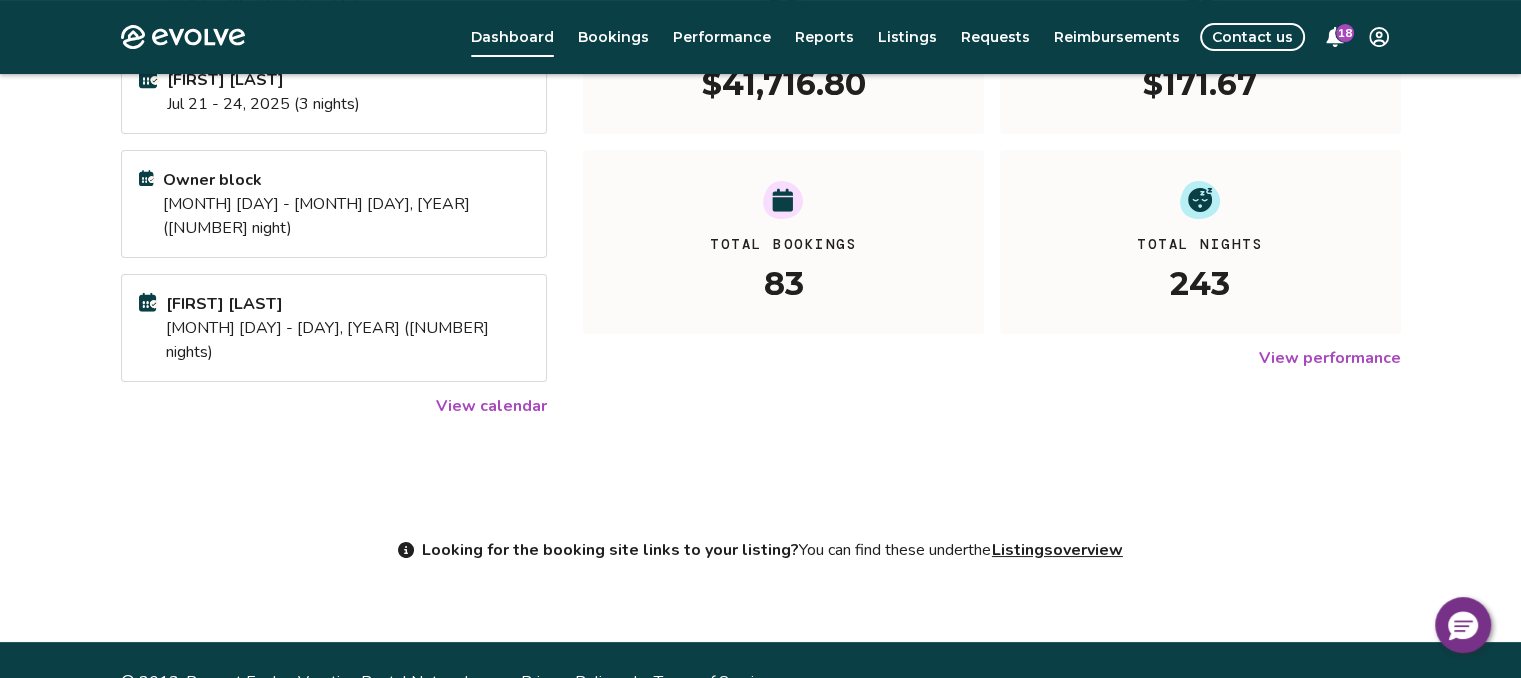 scroll, scrollTop: 0, scrollLeft: 0, axis: both 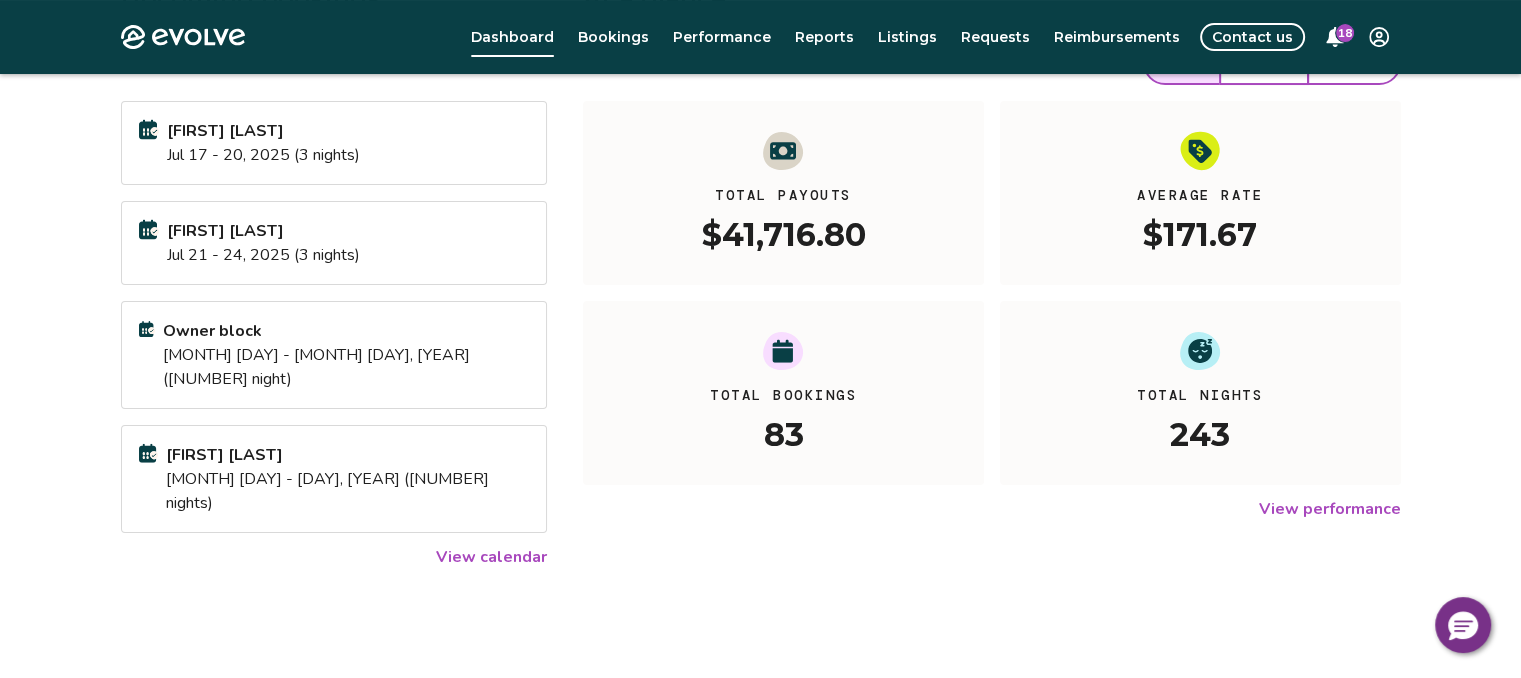 click on "View calendar" at bounding box center (491, 557) 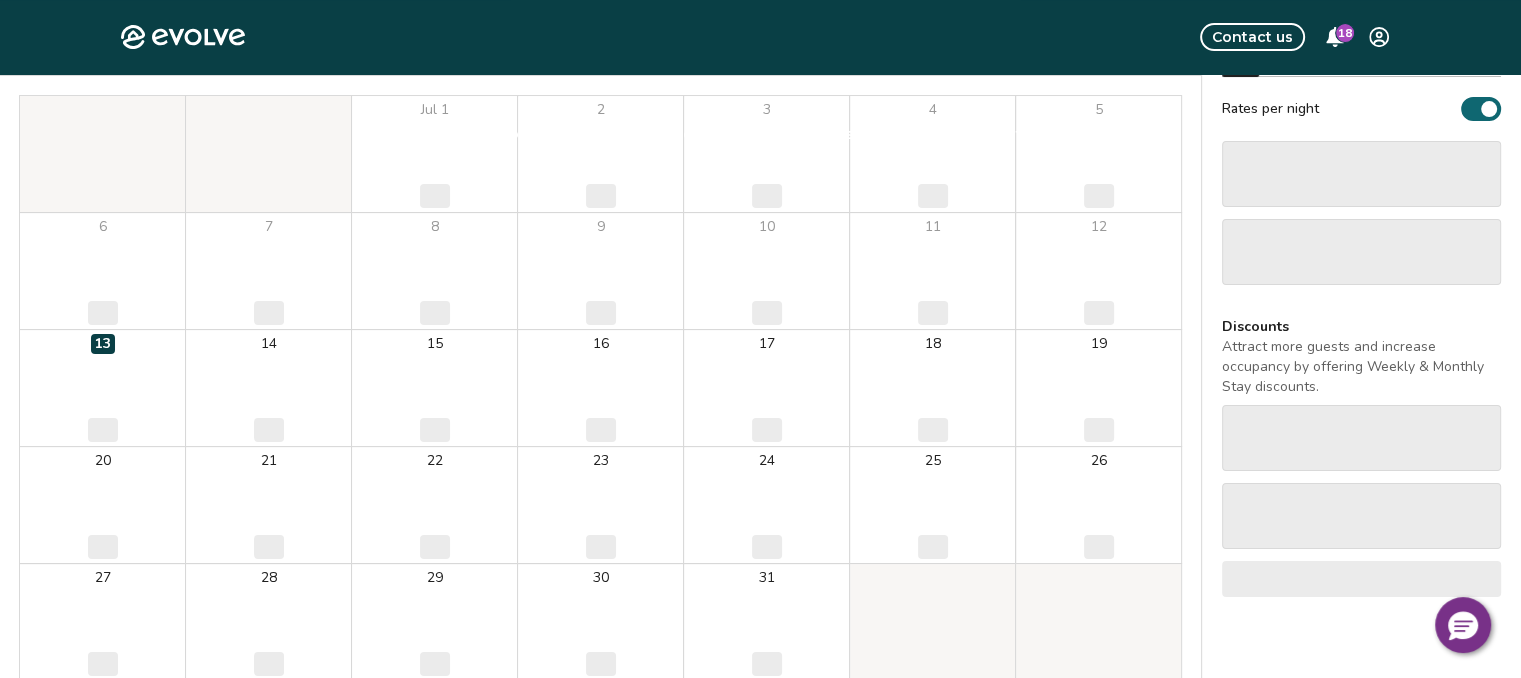 scroll, scrollTop: 0, scrollLeft: 0, axis: both 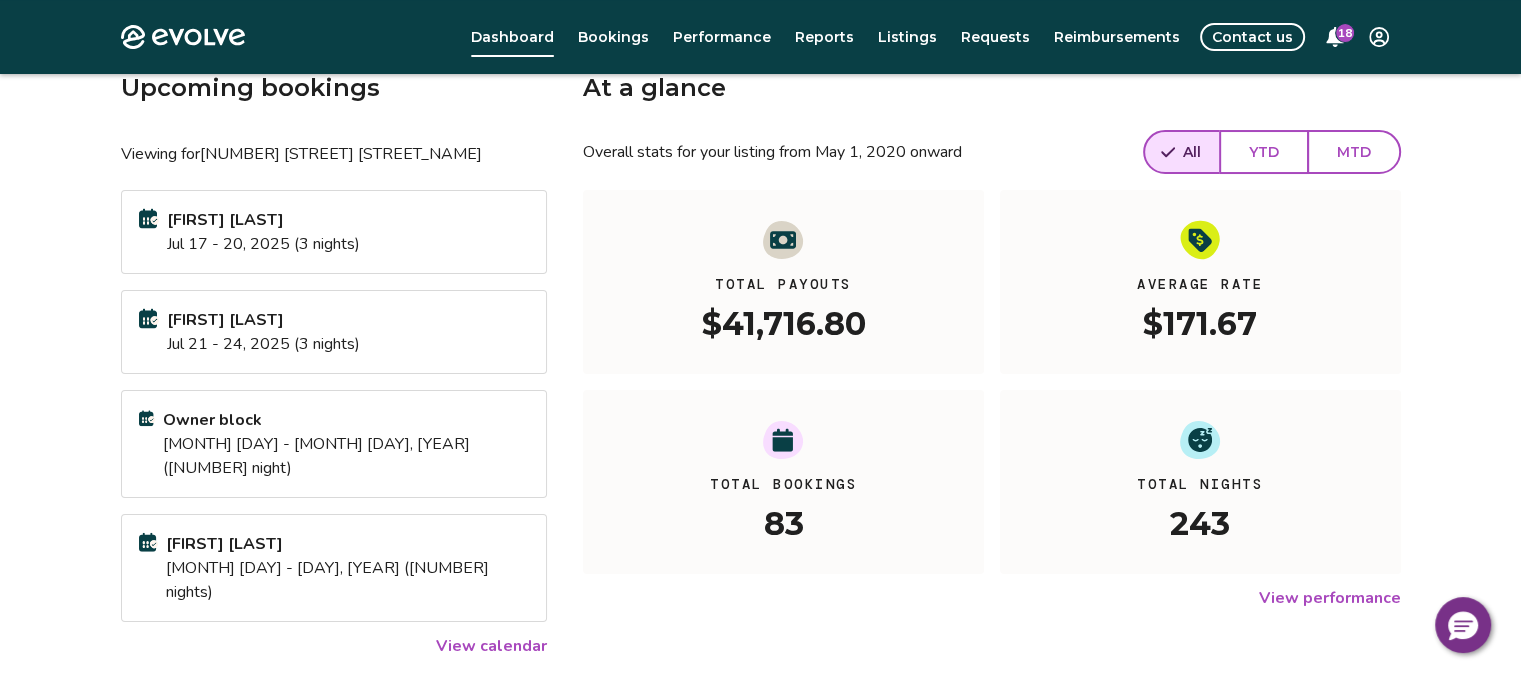 click on "View calendar" at bounding box center [491, 646] 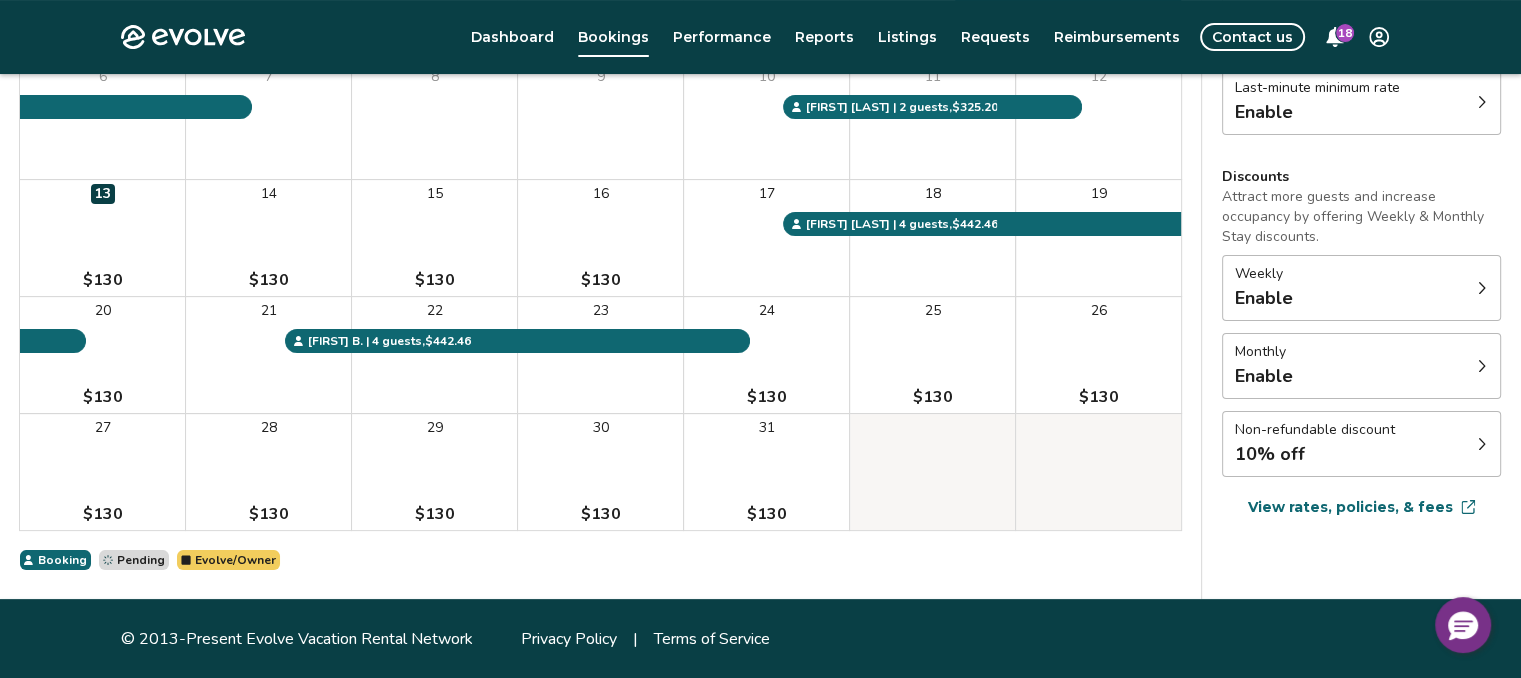 scroll, scrollTop: 356, scrollLeft: 0, axis: vertical 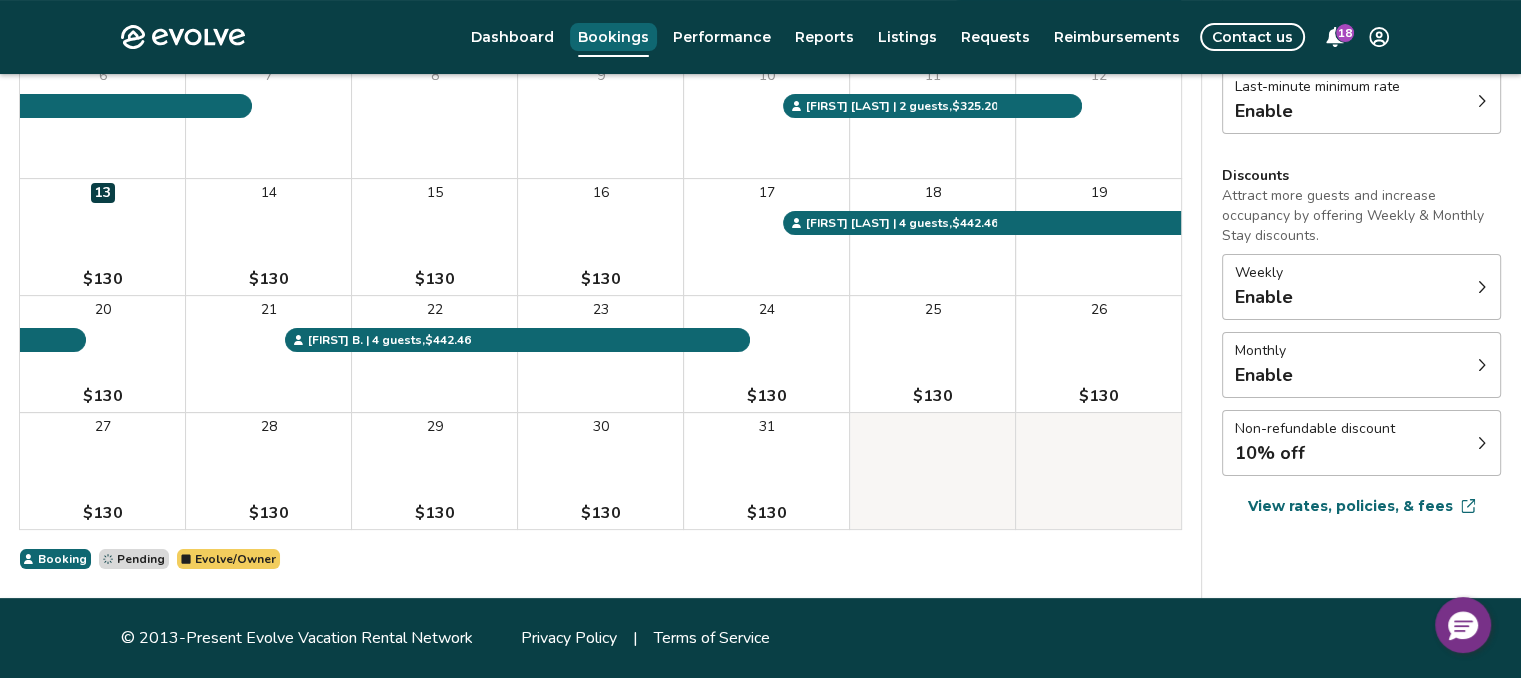 click on "Bookings" at bounding box center [613, 37] 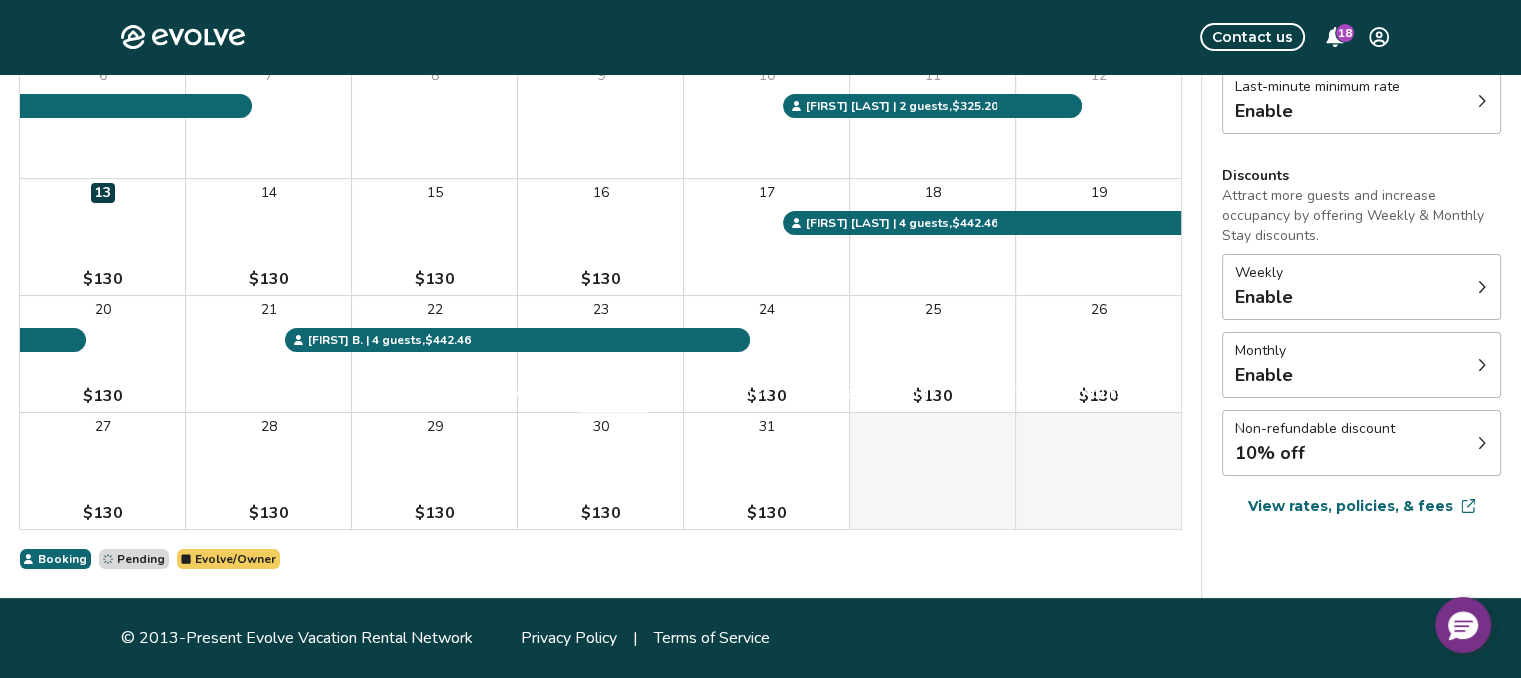 scroll, scrollTop: 0, scrollLeft: 0, axis: both 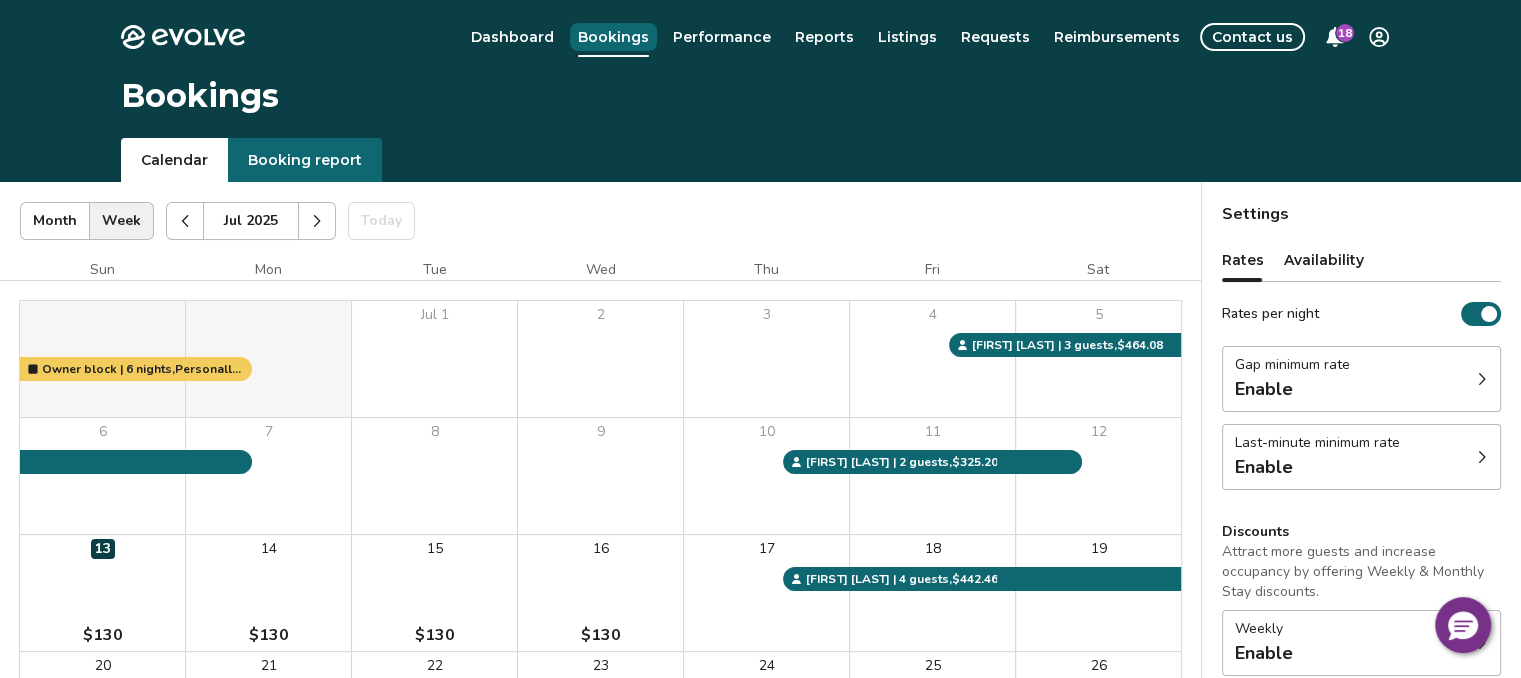 click on "Bookings" at bounding box center (613, 37) 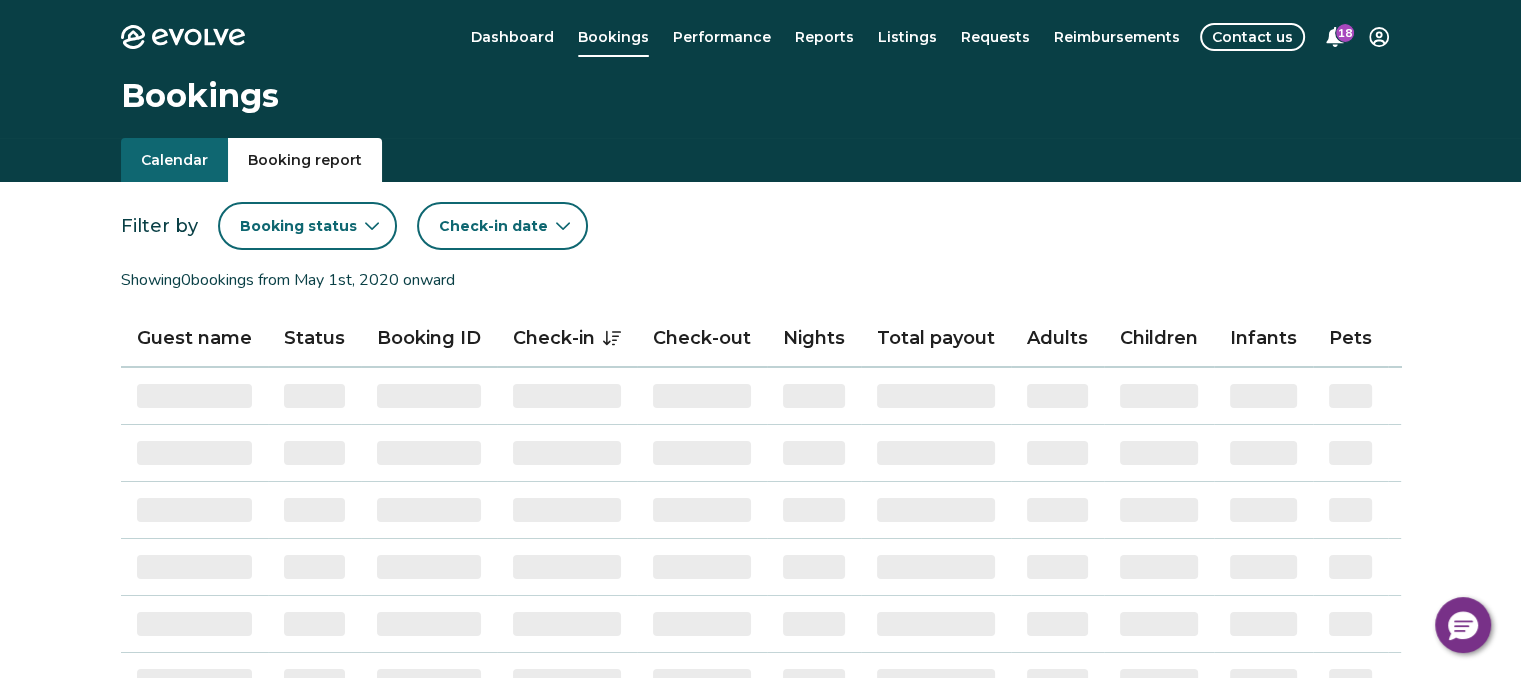click on "Booking report" at bounding box center [305, 160] 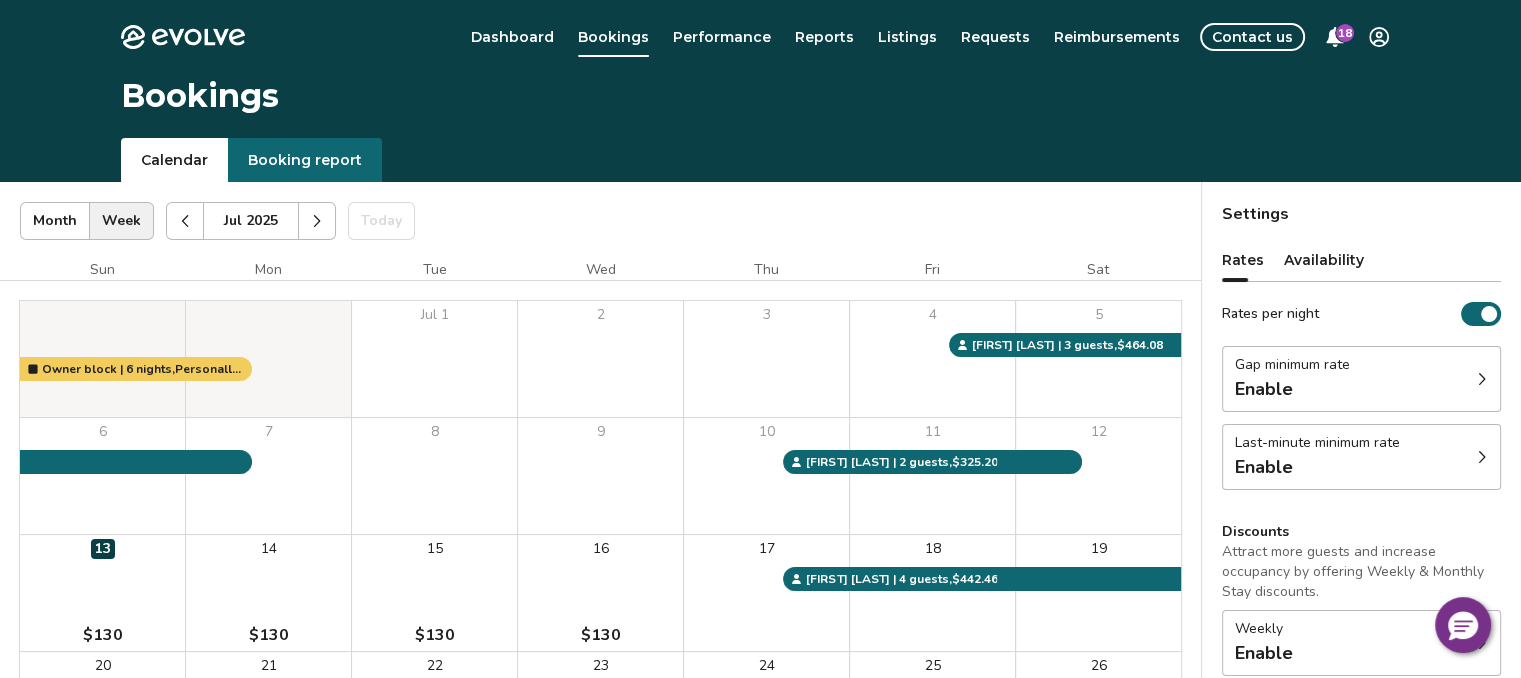 click on "Calendar" at bounding box center [174, 160] 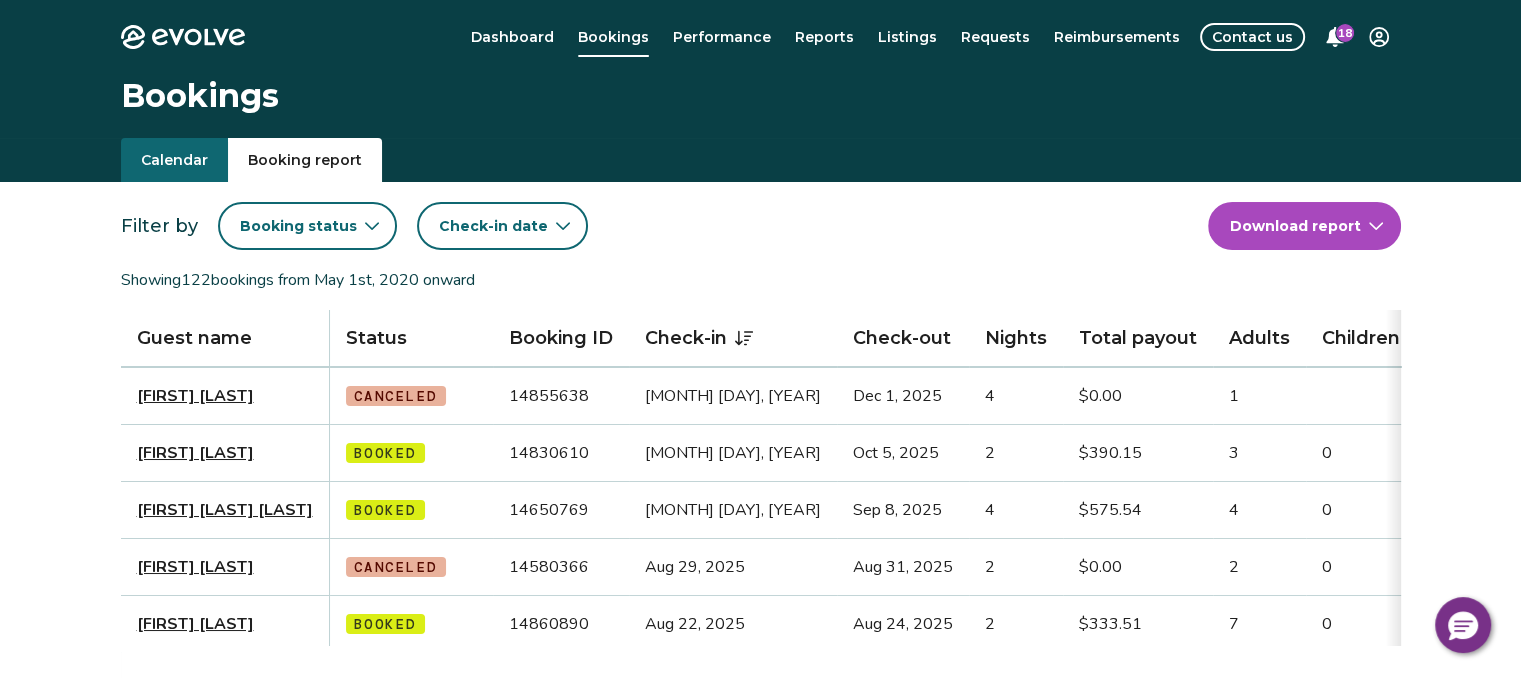 click on "Booking report" at bounding box center [305, 160] 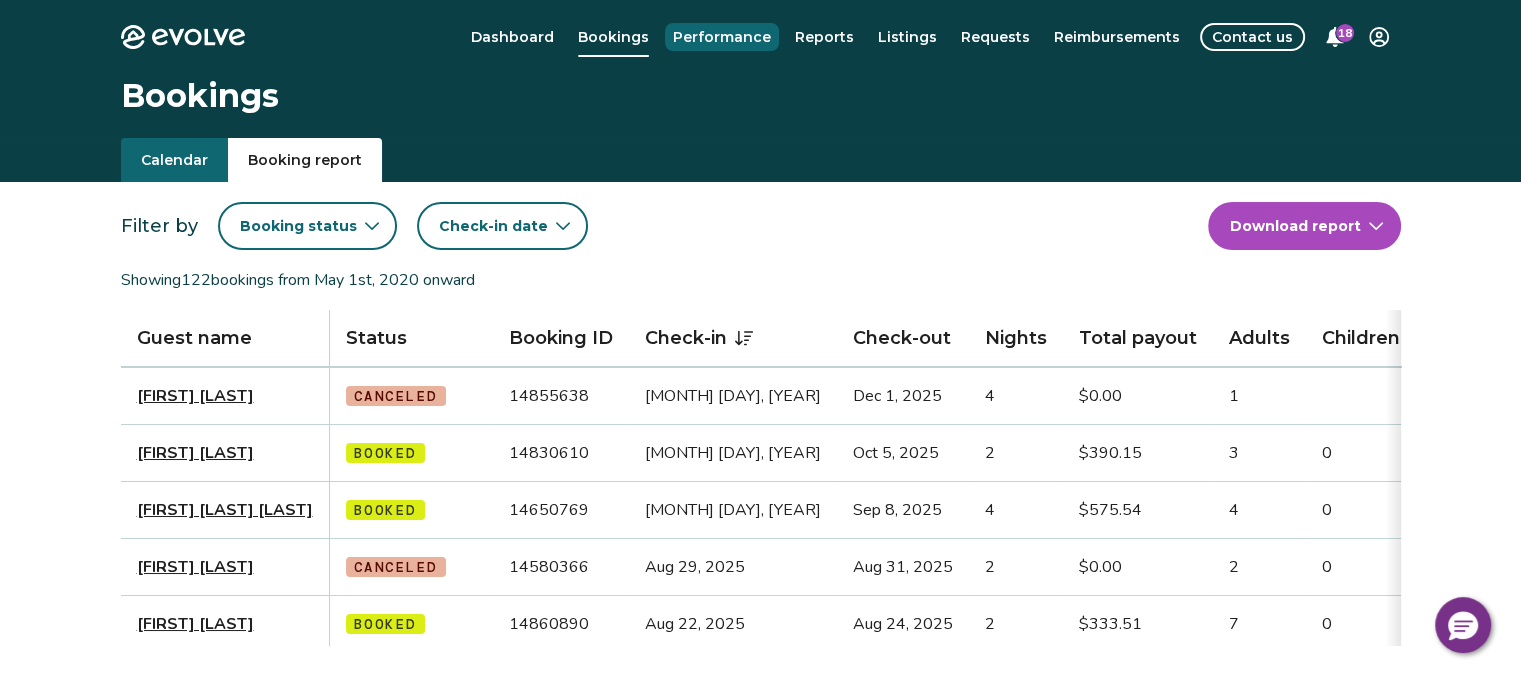 click on "Performance" at bounding box center [722, 37] 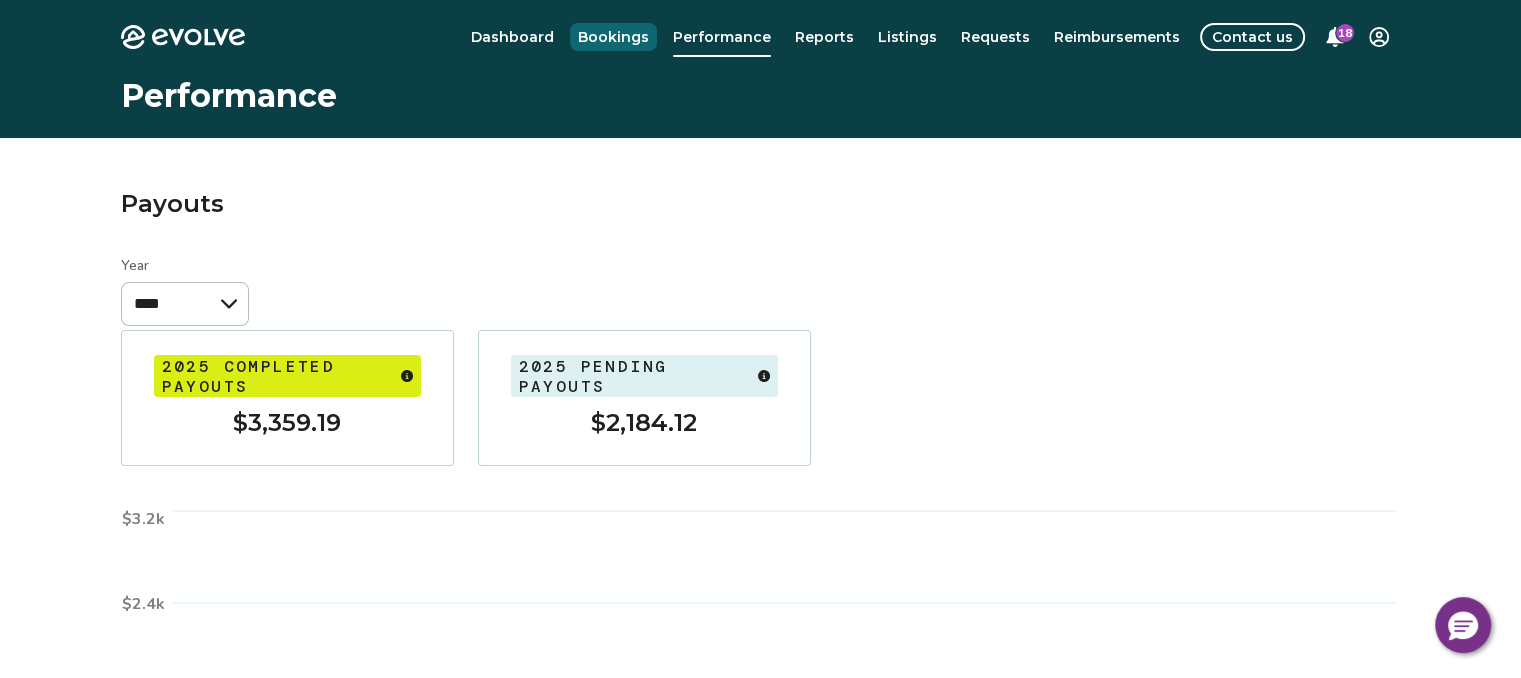 click on "Bookings" at bounding box center [613, 37] 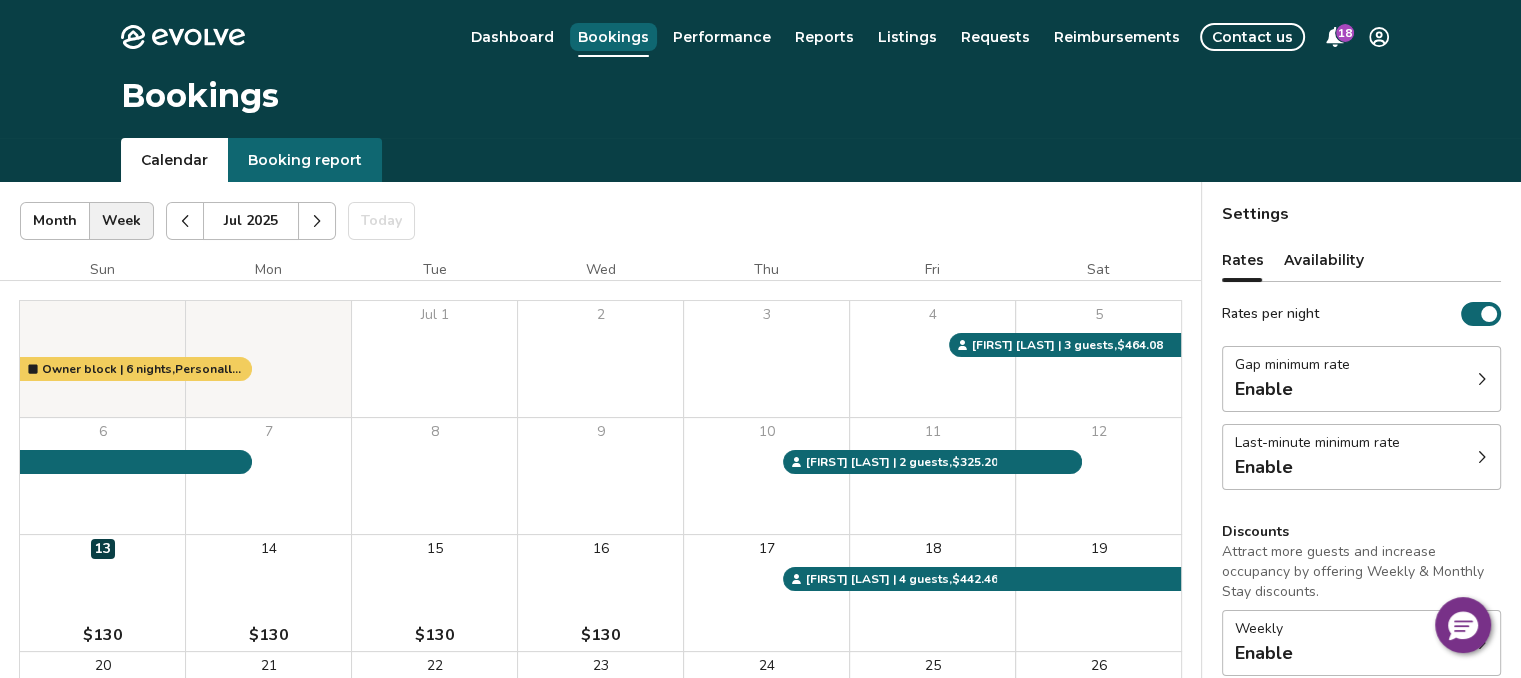 click on "Bookings" at bounding box center [613, 37] 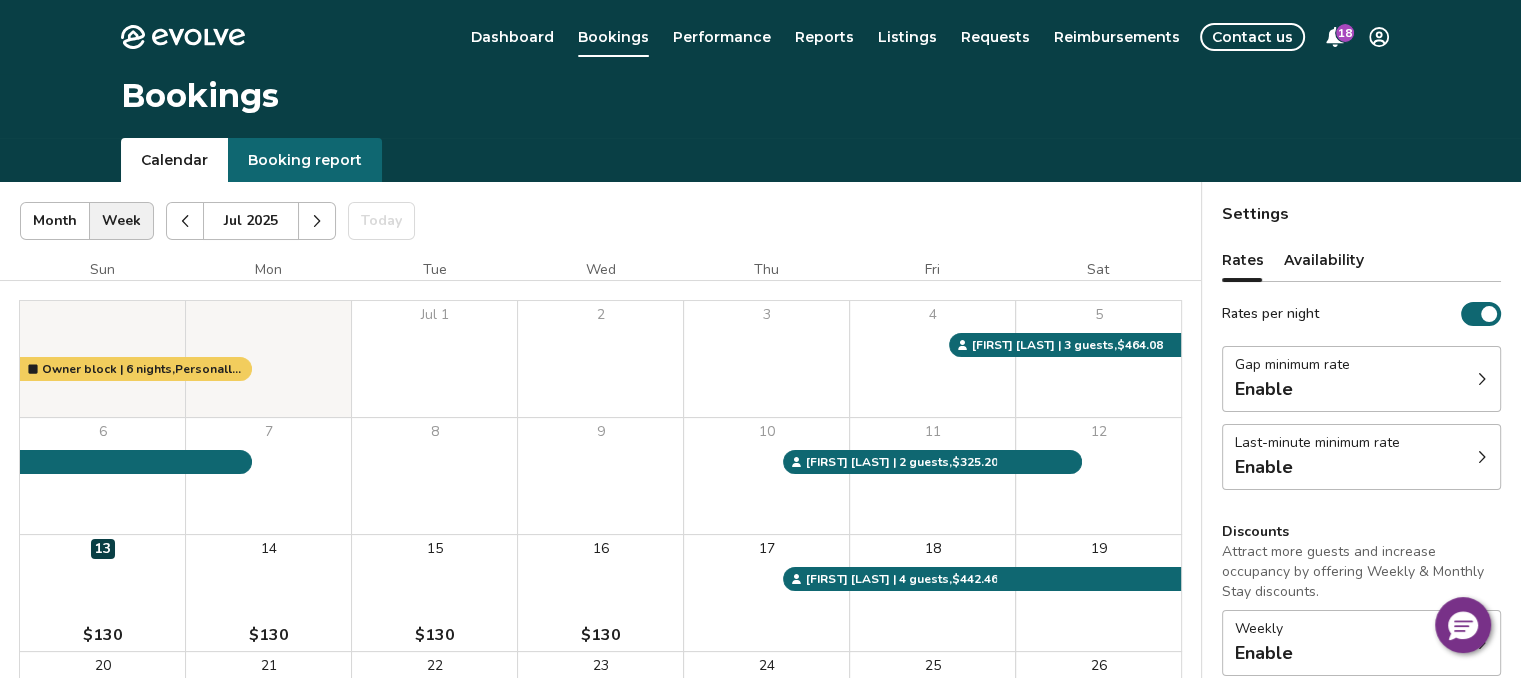 click 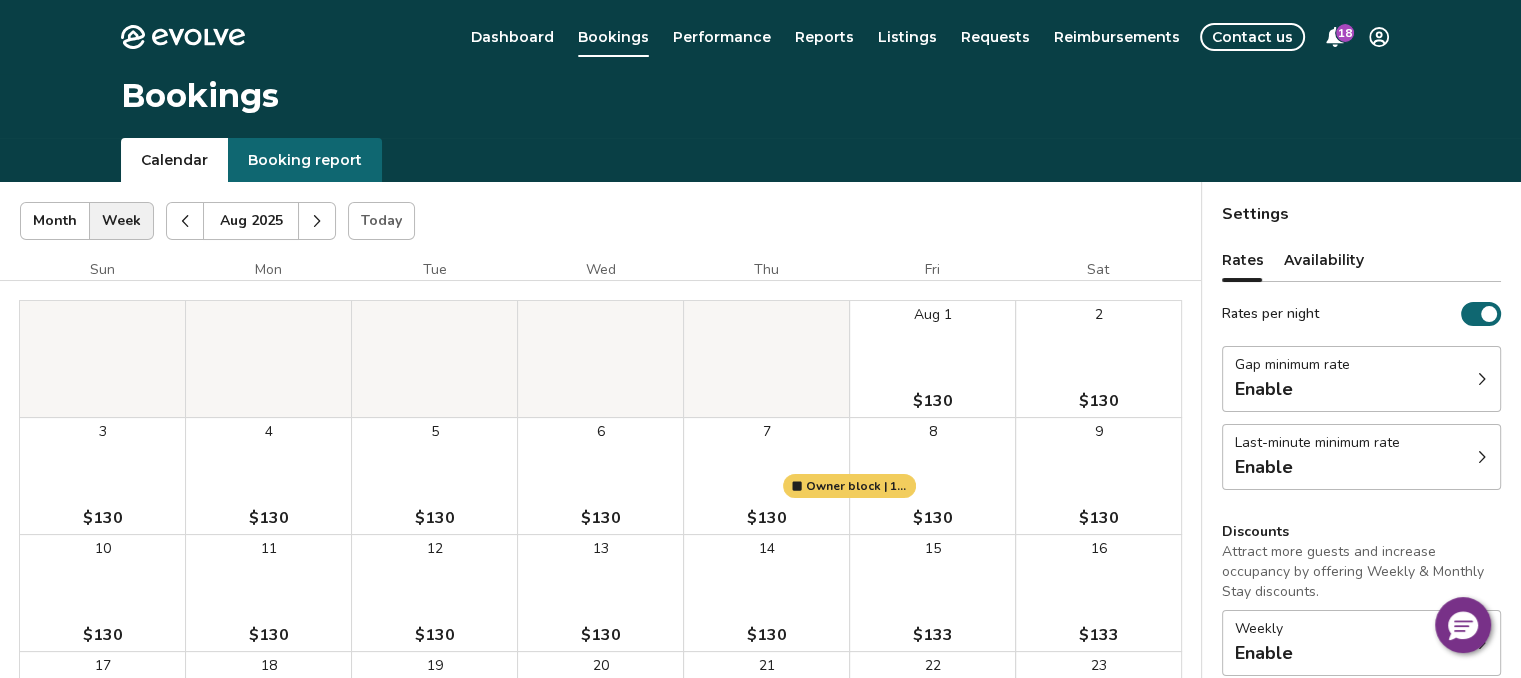 click 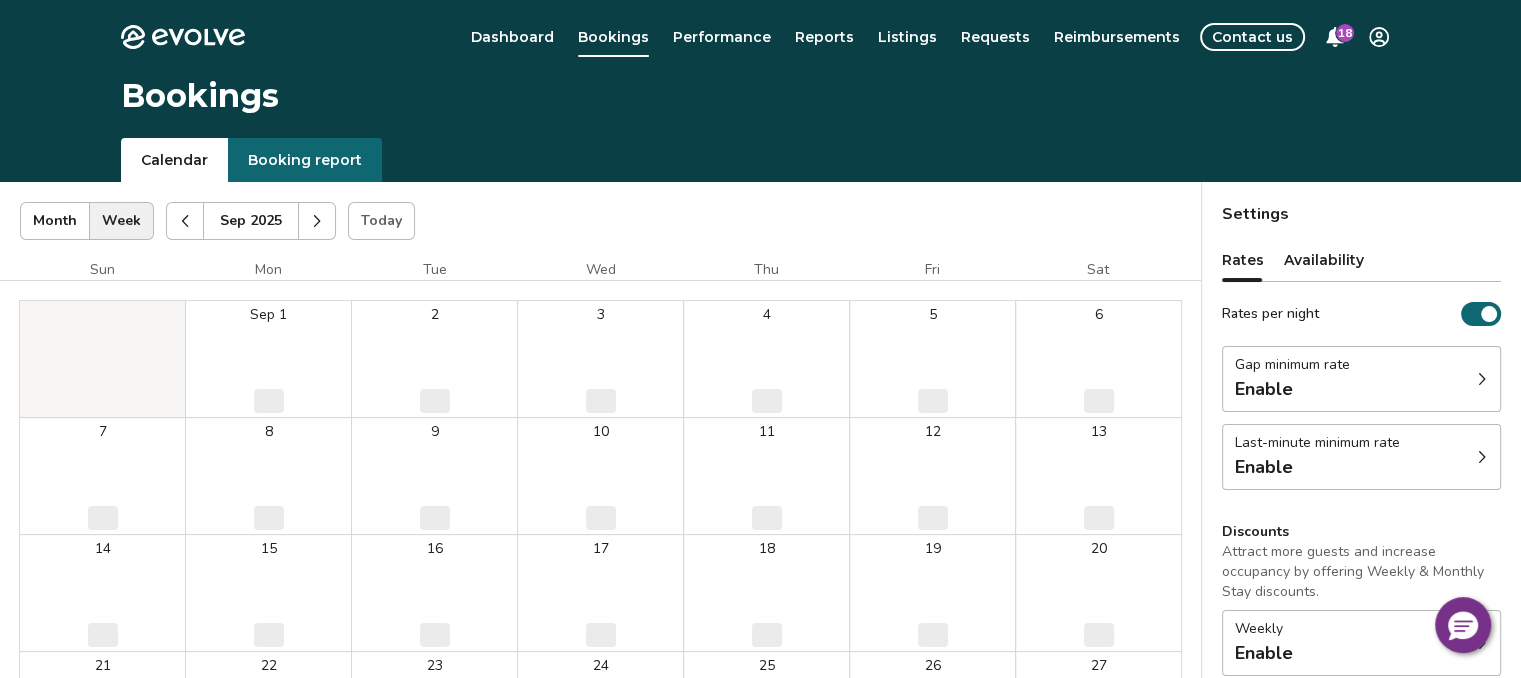 click 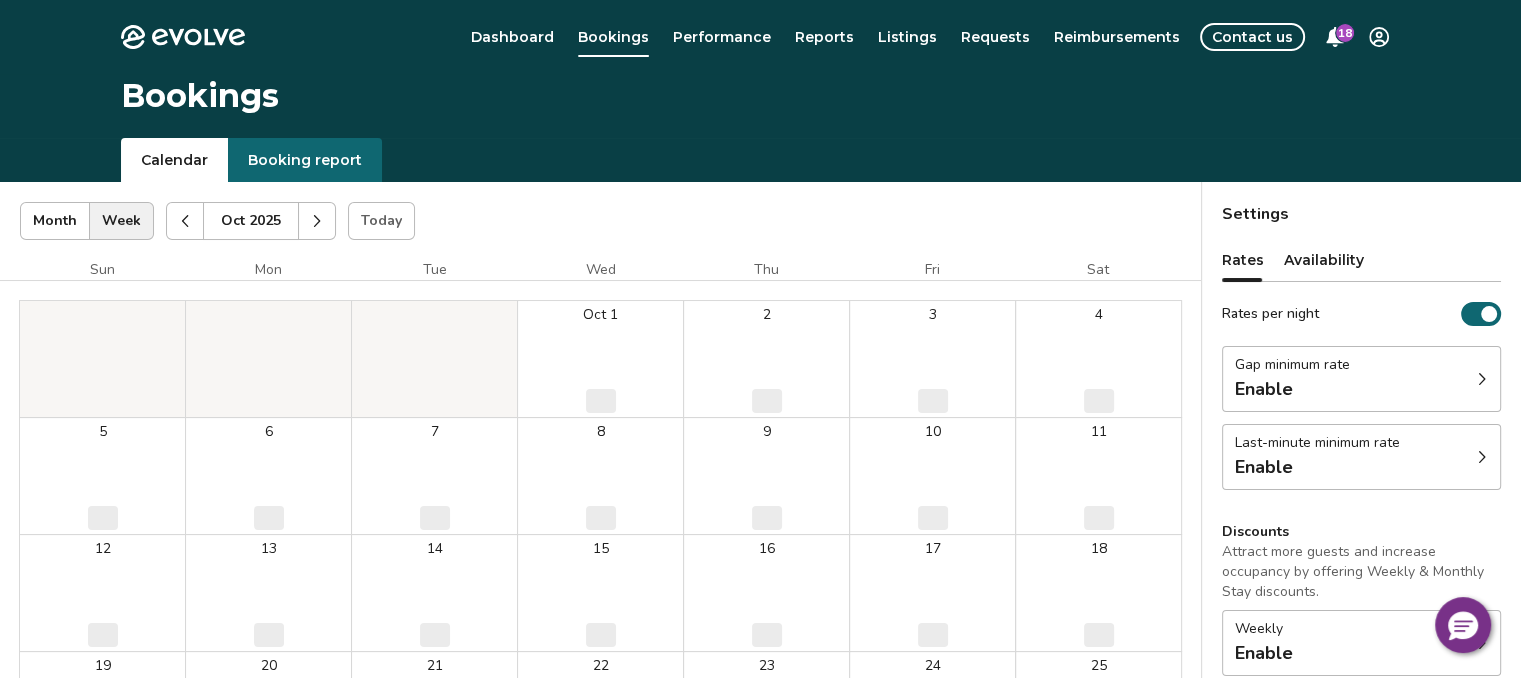type 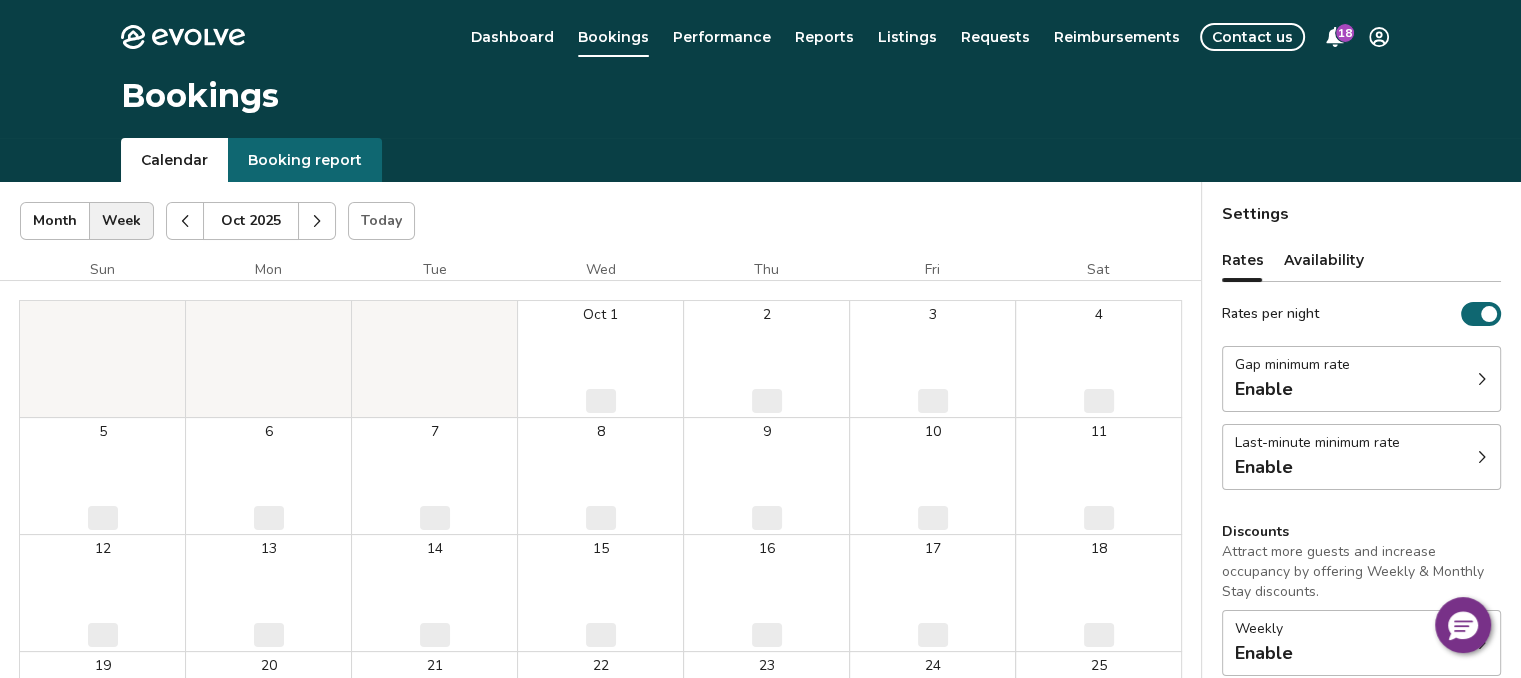 type 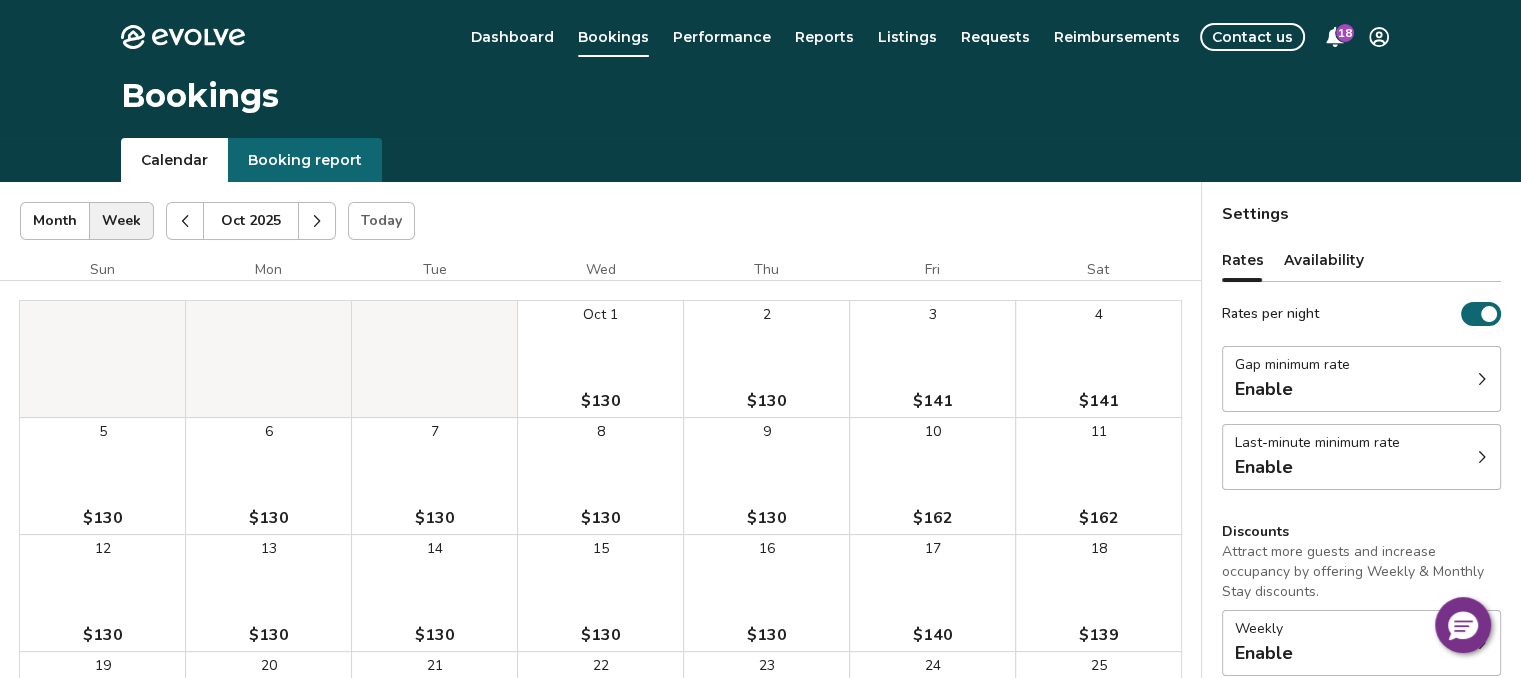 click 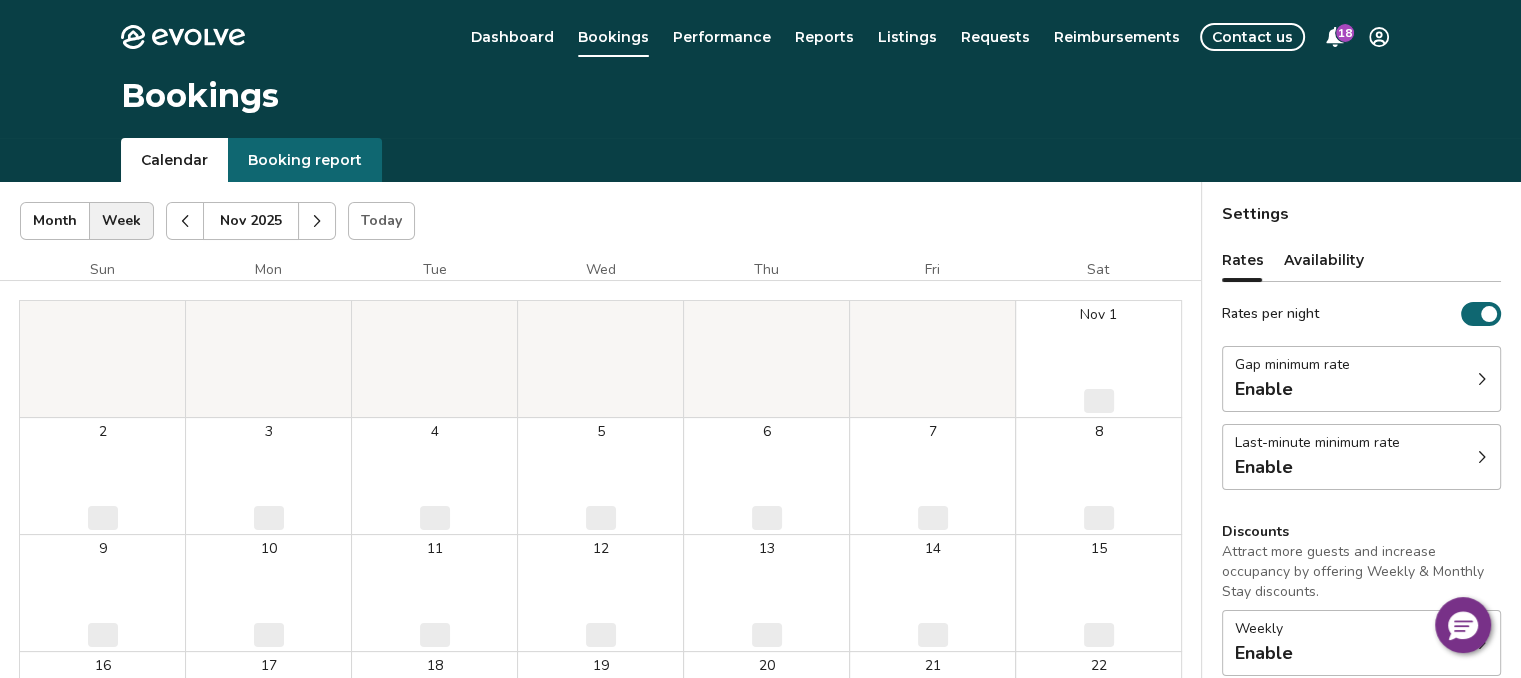 type 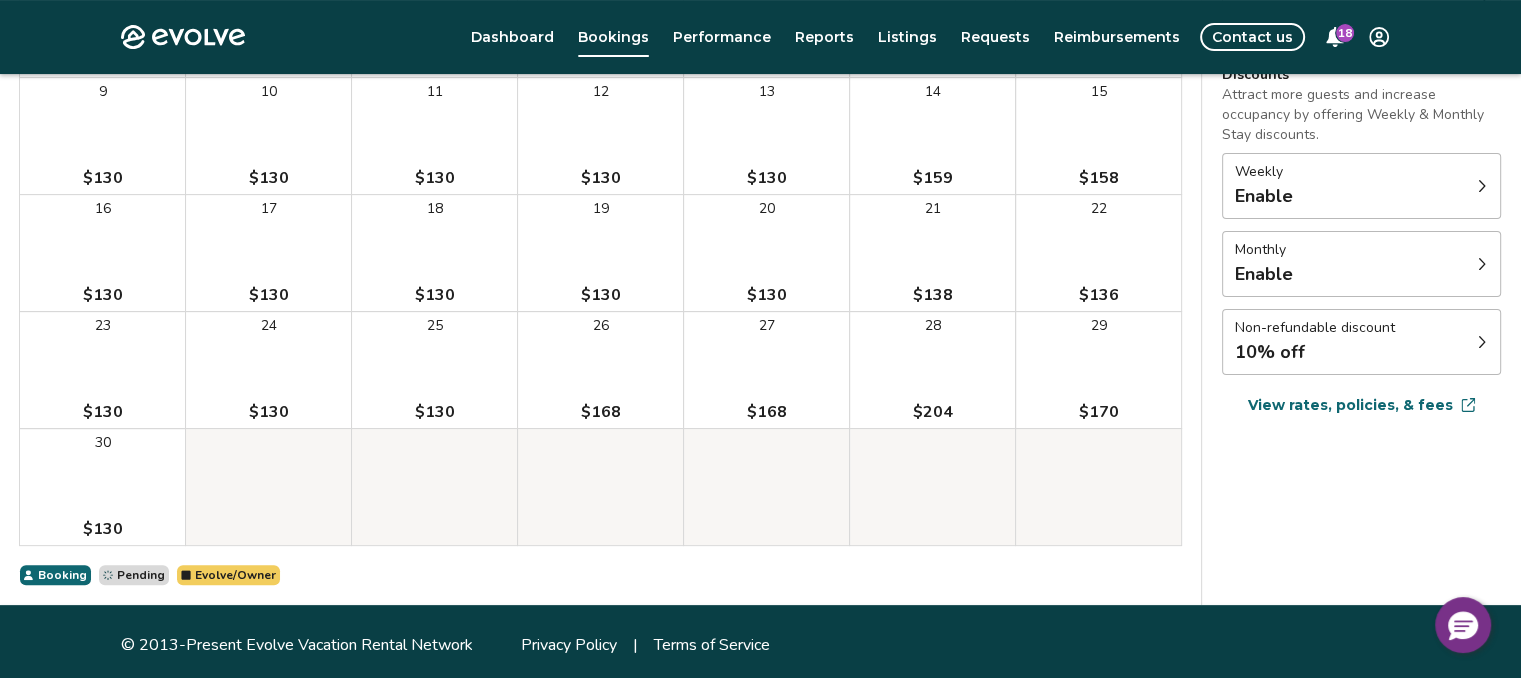 scroll, scrollTop: 464, scrollLeft: 0, axis: vertical 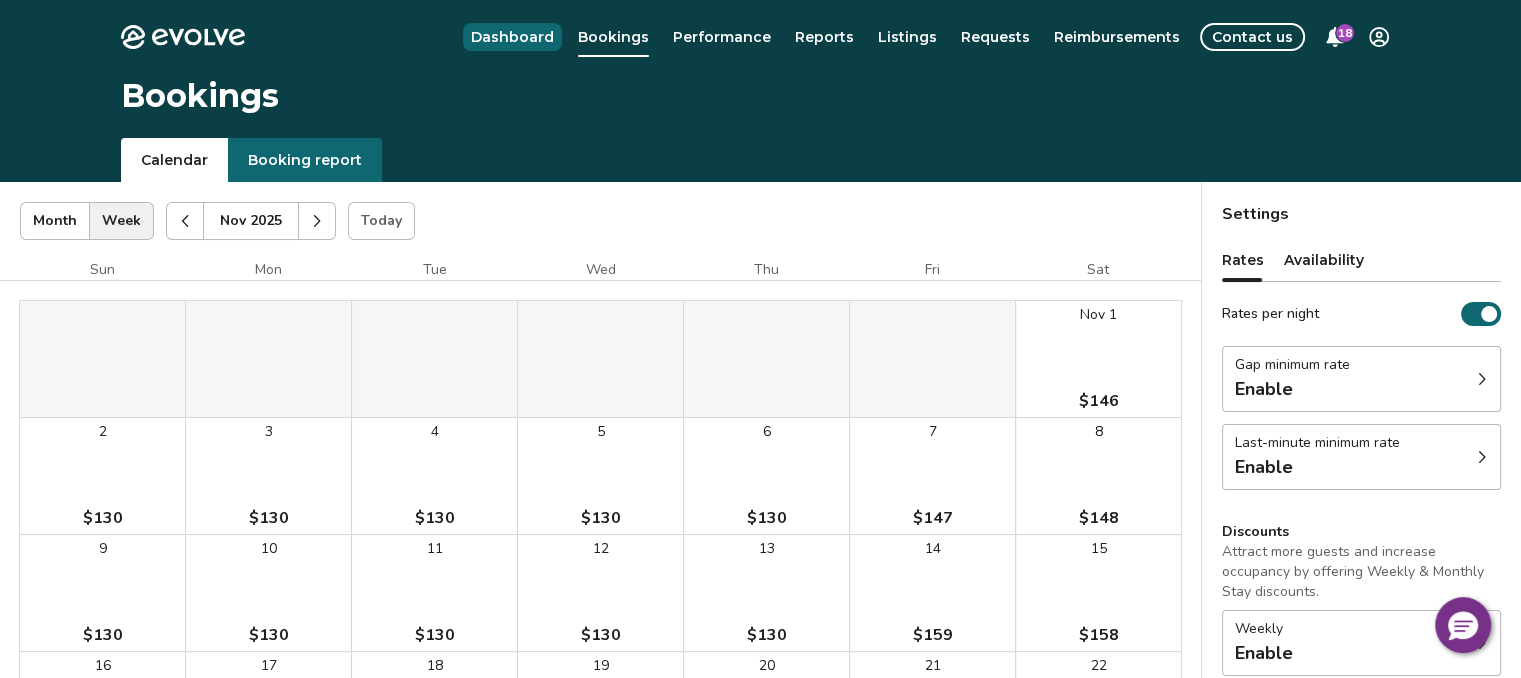 click on "Dashboard" at bounding box center [512, 37] 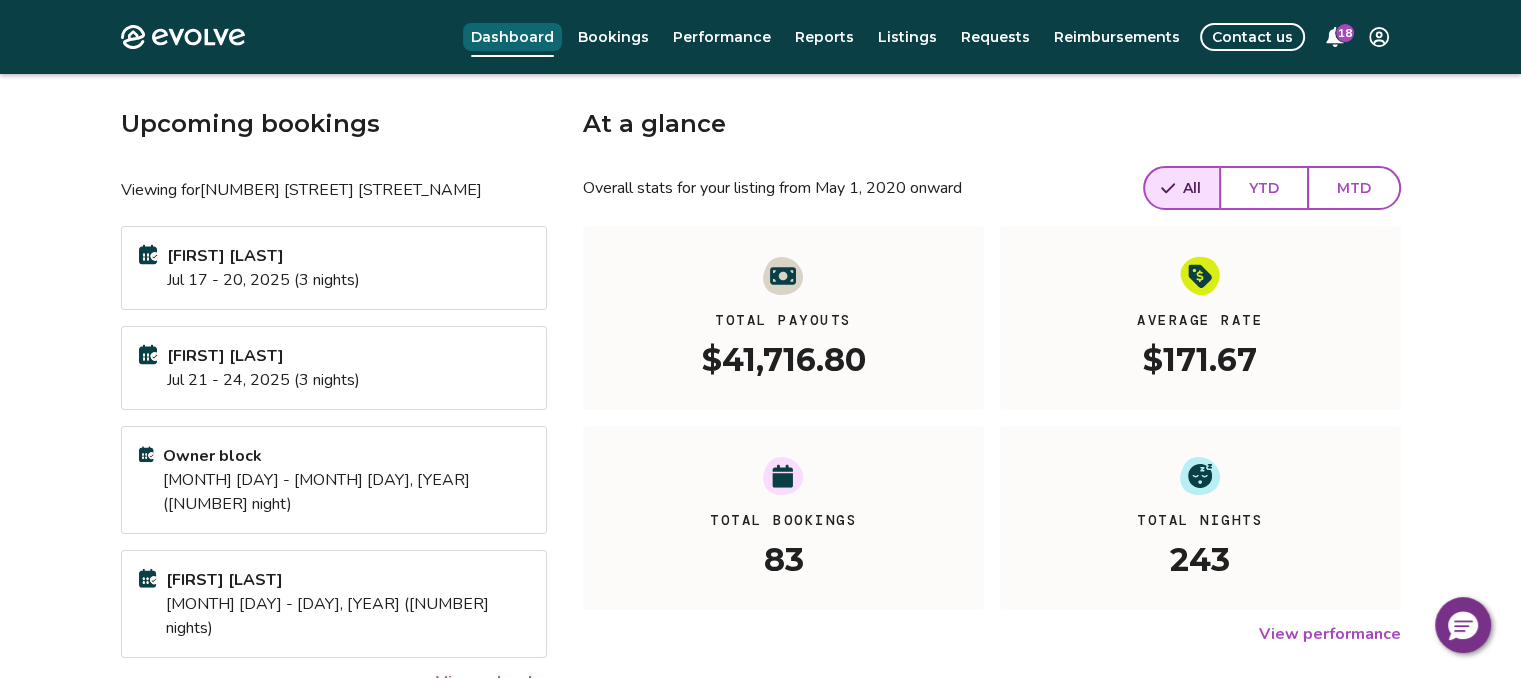 scroll, scrollTop: 120, scrollLeft: 0, axis: vertical 